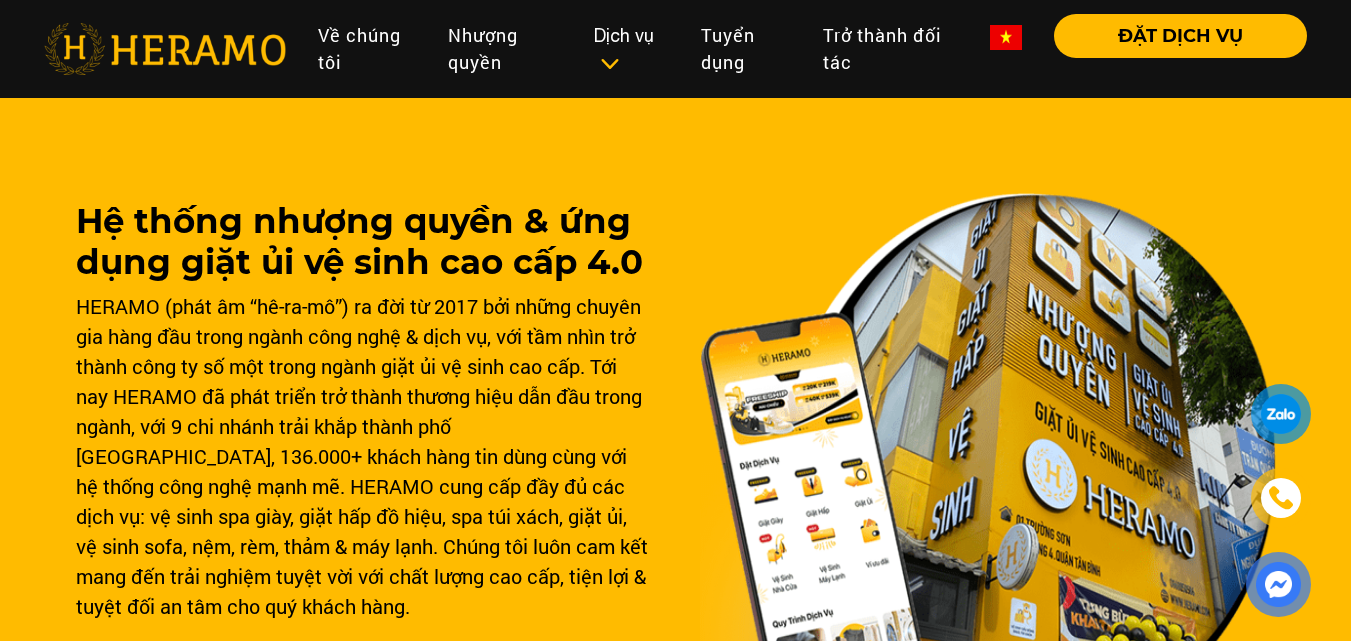 scroll, scrollTop: 1000, scrollLeft: 0, axis: vertical 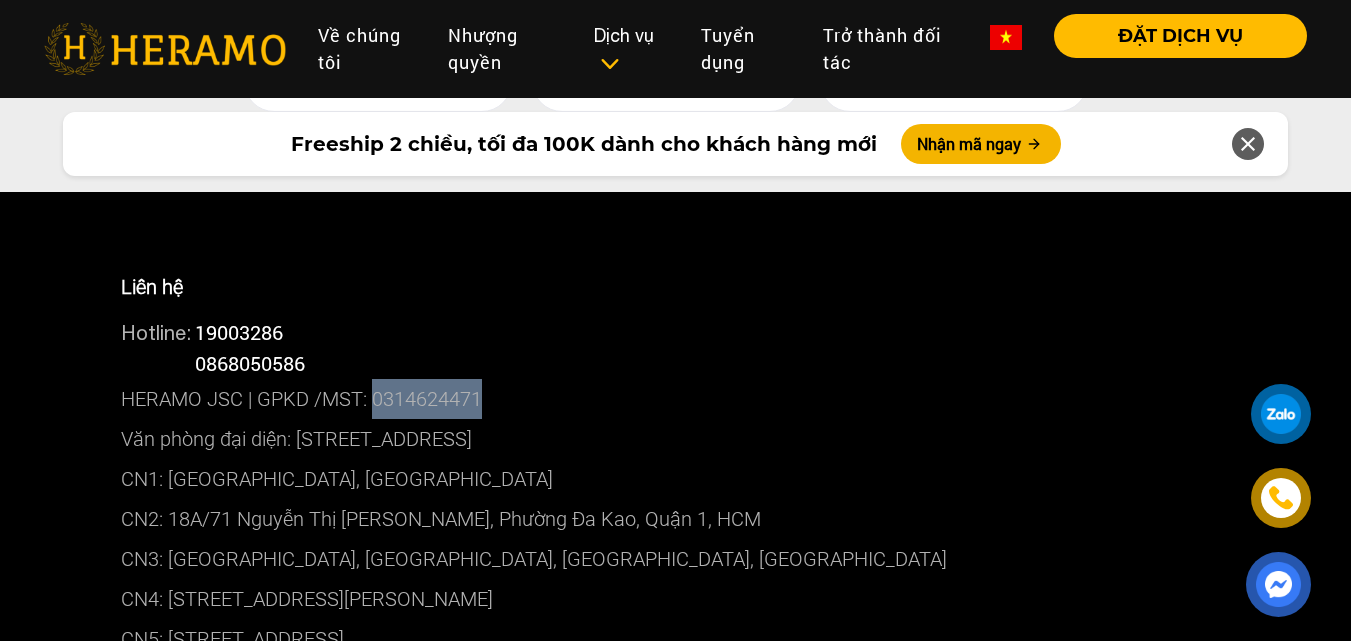 drag, startPoint x: 488, startPoint y: 342, endPoint x: 372, endPoint y: 336, distance: 116.15507 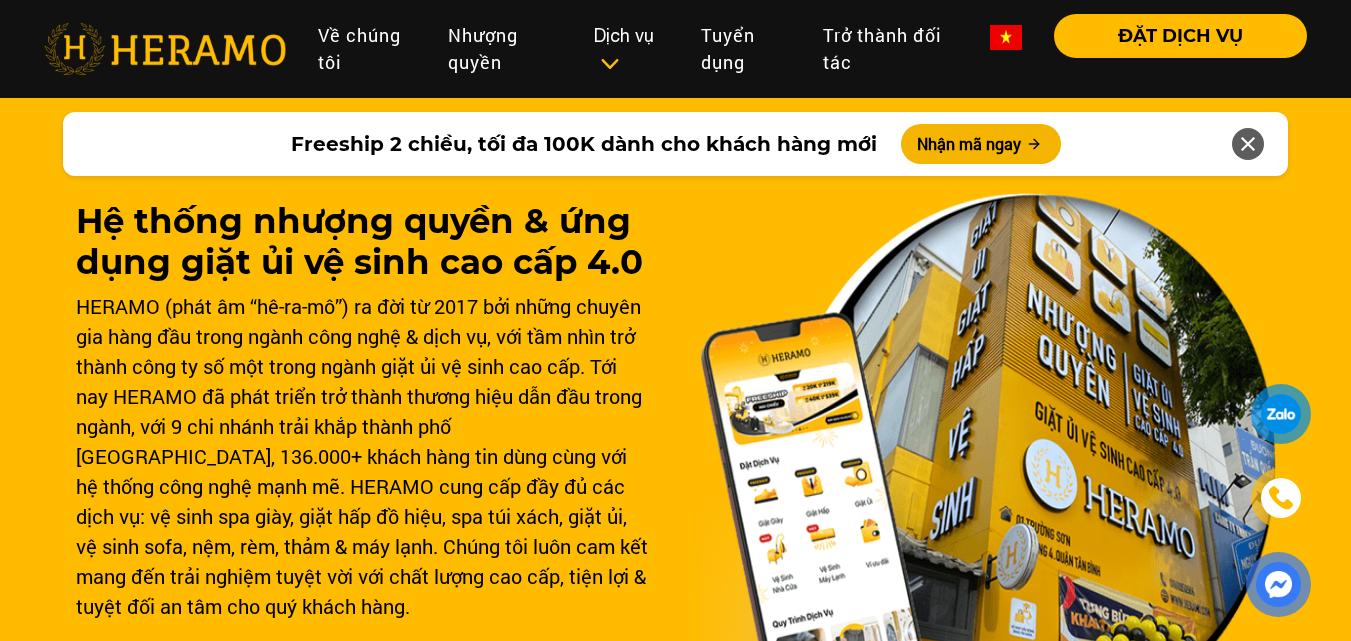 scroll, scrollTop: 10197, scrollLeft: 0, axis: vertical 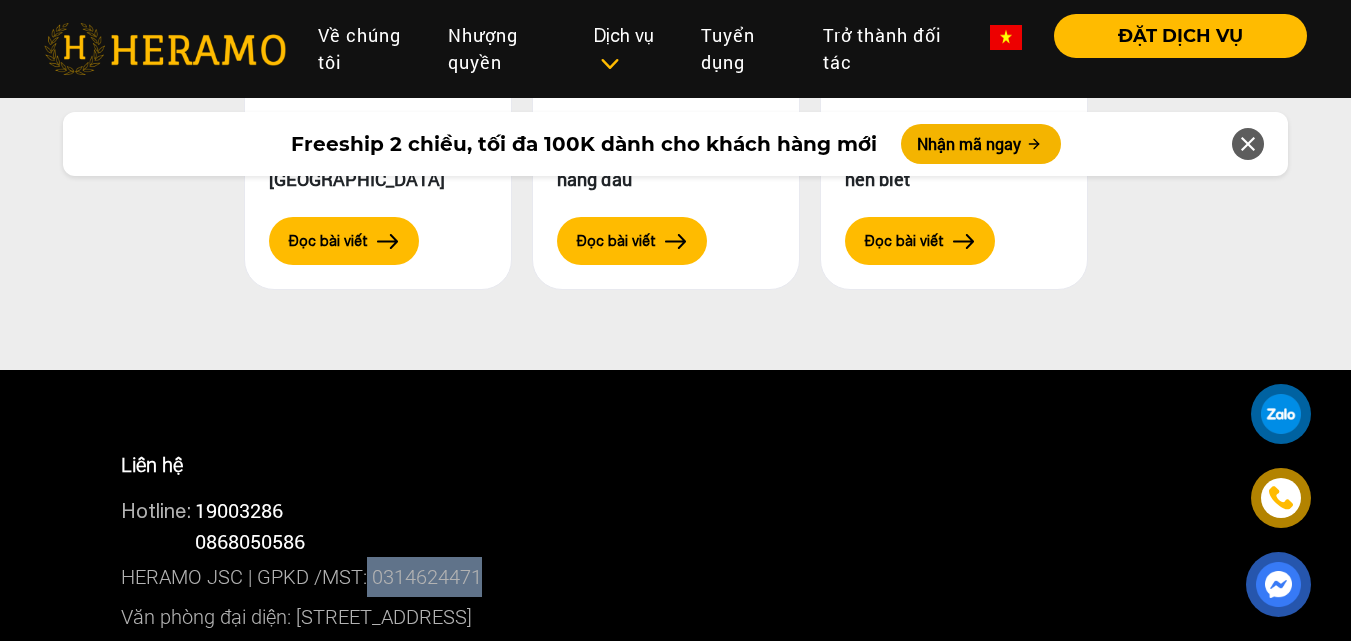 drag, startPoint x: 366, startPoint y: 525, endPoint x: 520, endPoint y: 516, distance: 154.26276 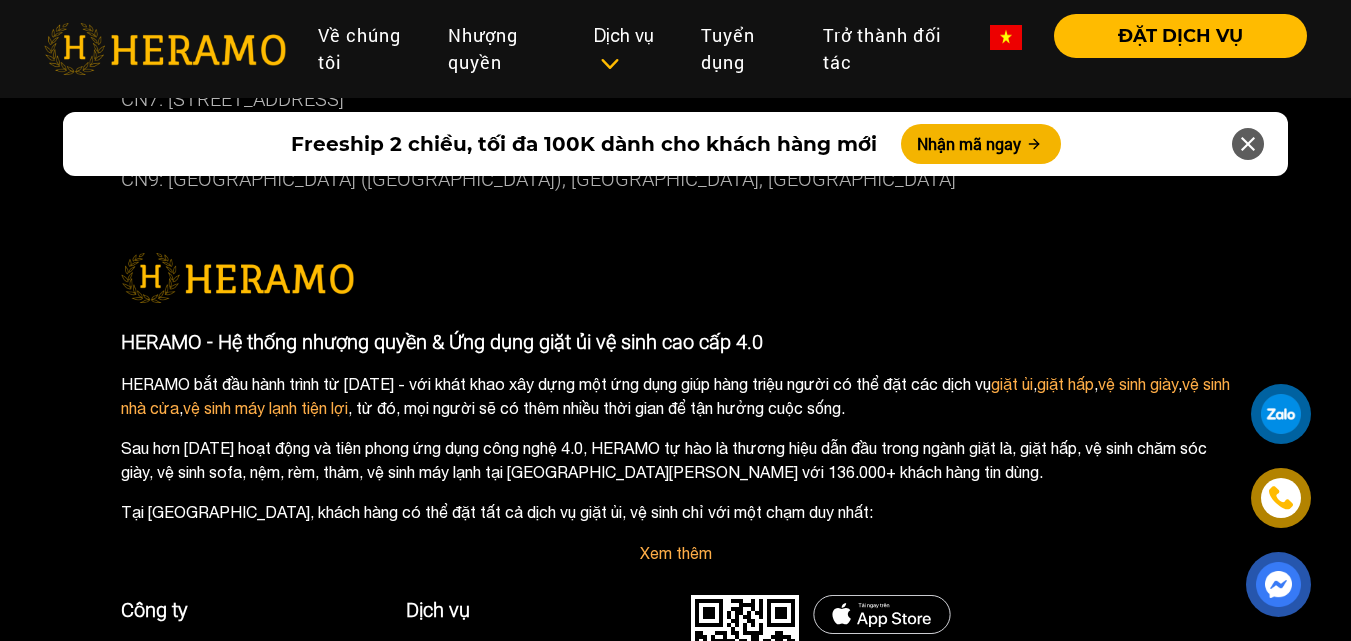 scroll, scrollTop: 11020, scrollLeft: 0, axis: vertical 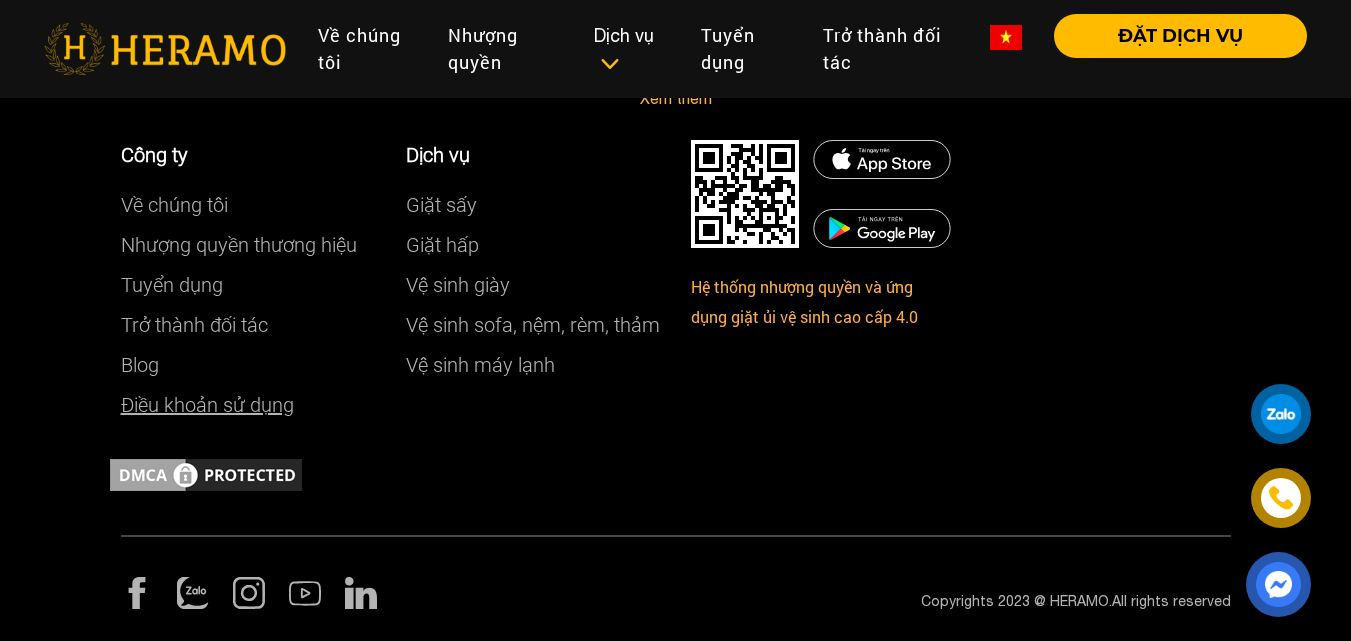 click on "Điều khoản sử dụng" at bounding box center [207, 405] 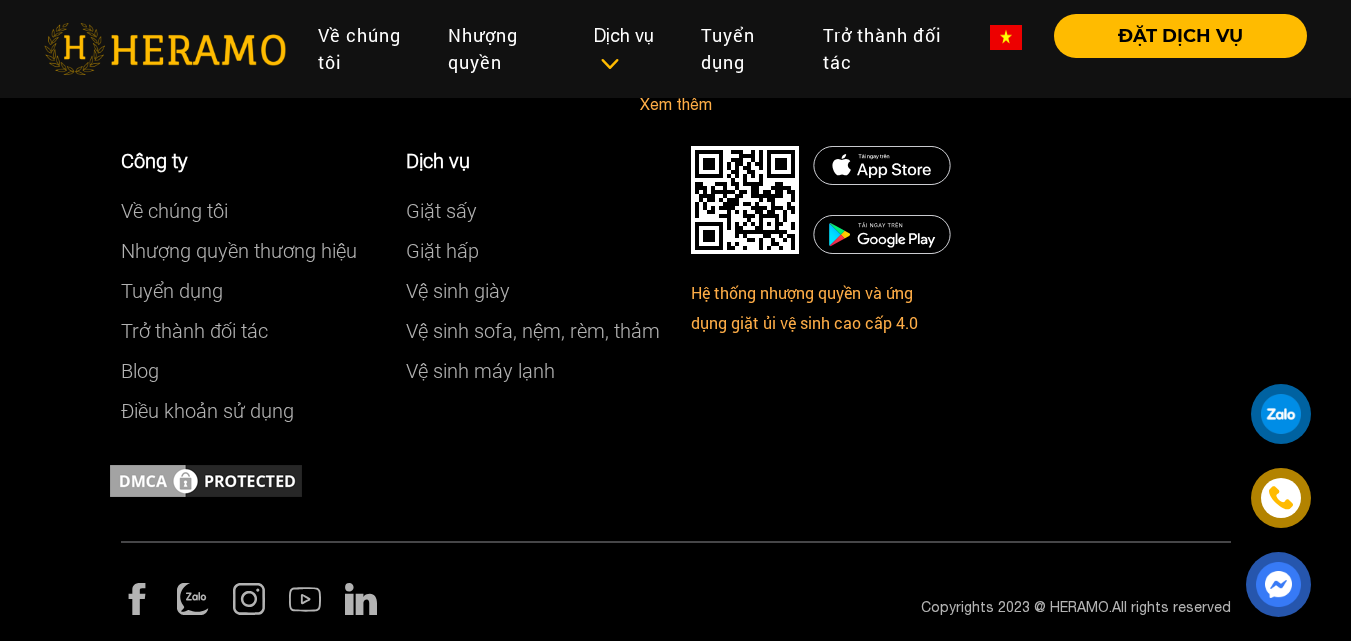 scroll, scrollTop: 8479, scrollLeft: 0, axis: vertical 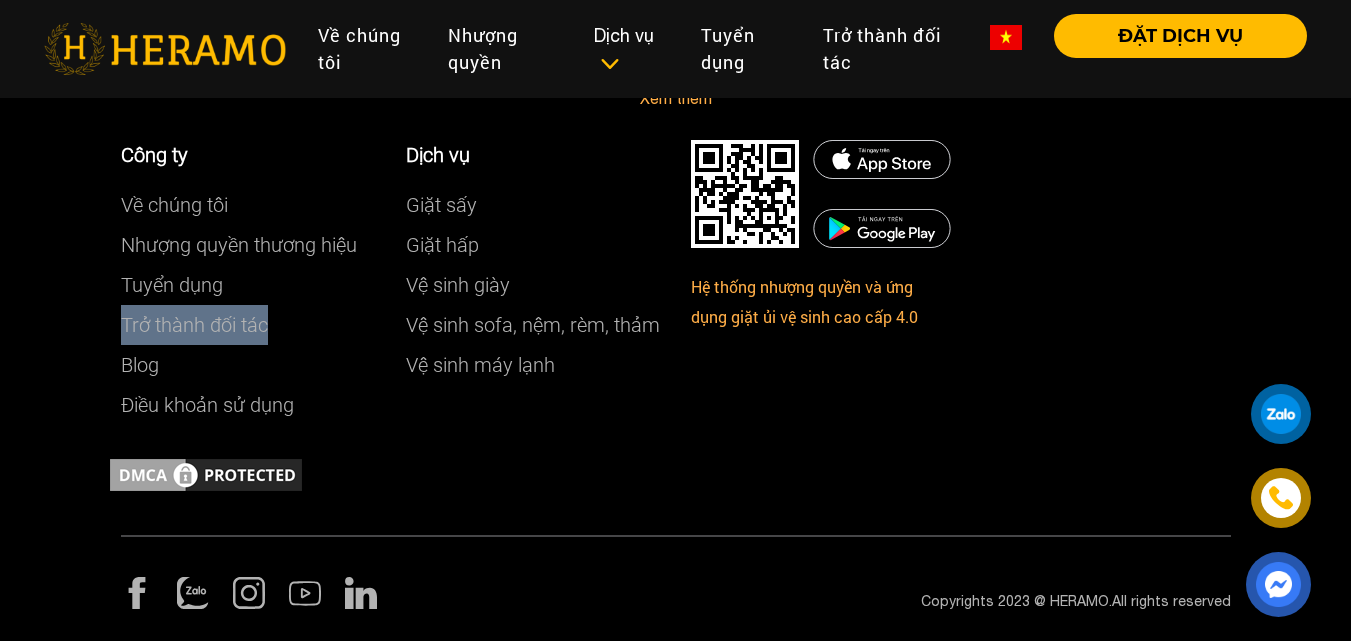drag, startPoint x: 297, startPoint y: 327, endPoint x: 109, endPoint y: 327, distance: 188 